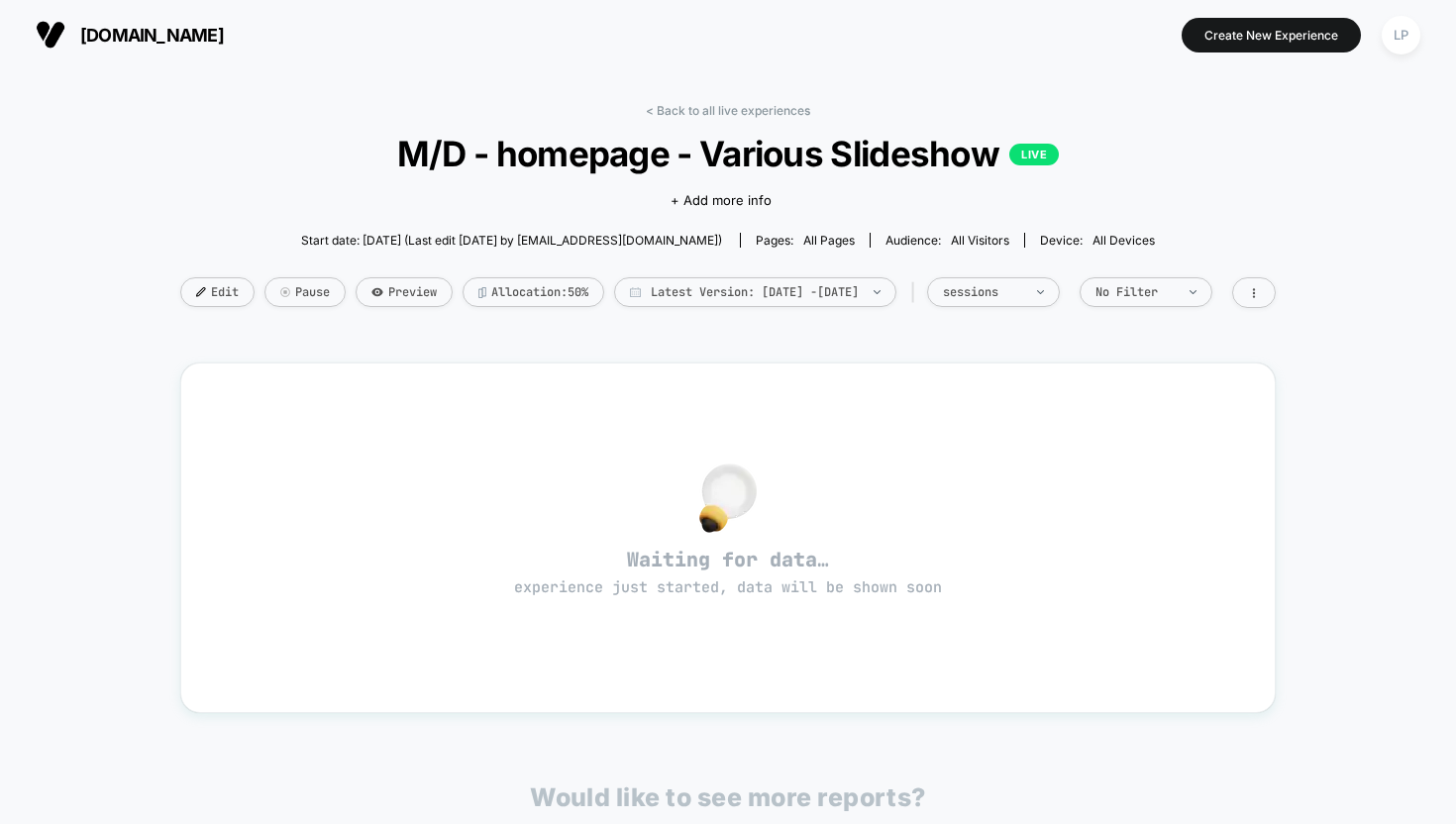 scroll, scrollTop: 0, scrollLeft: 0, axis: both 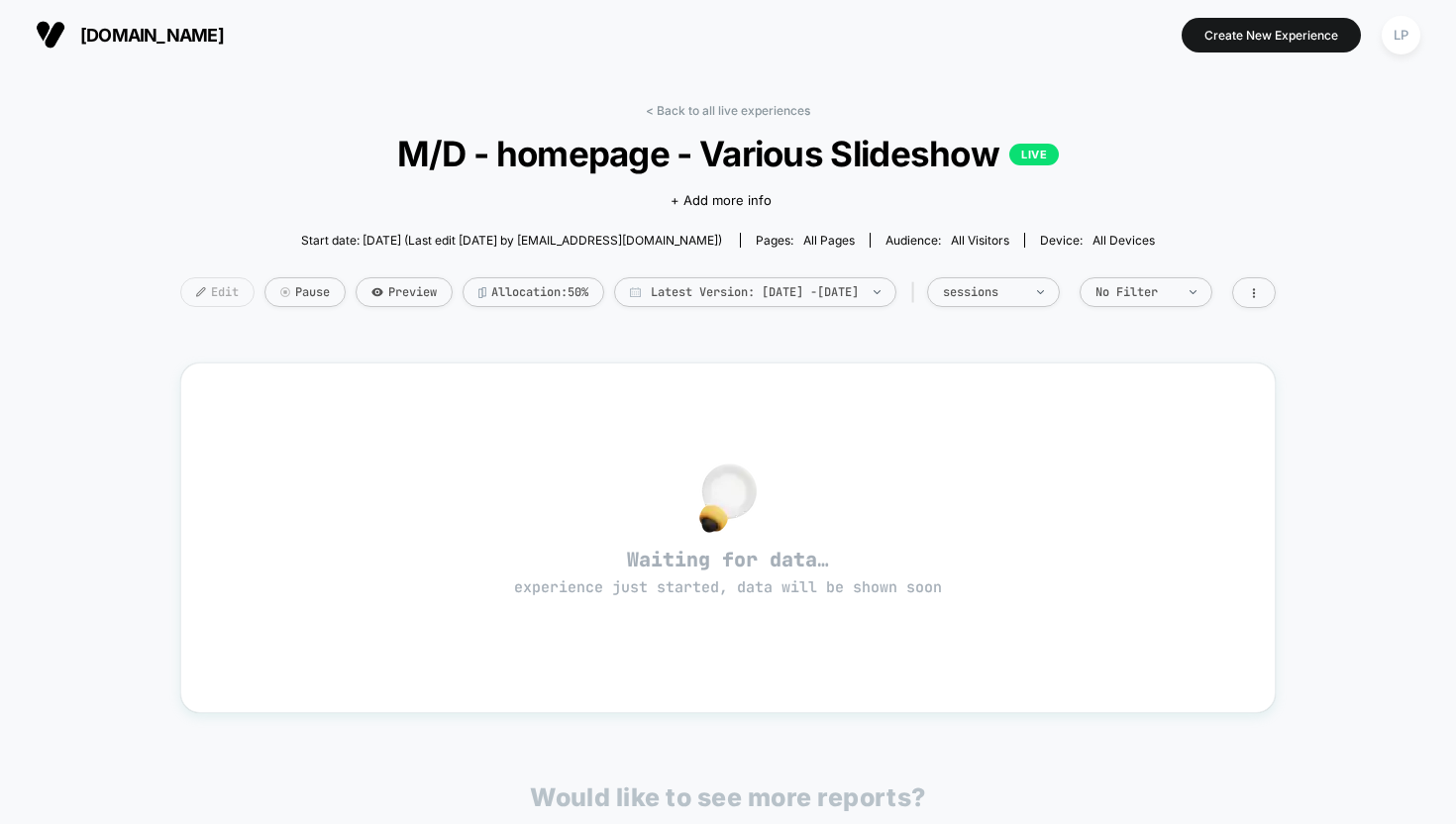 click on "Edit" at bounding box center [217, 292] 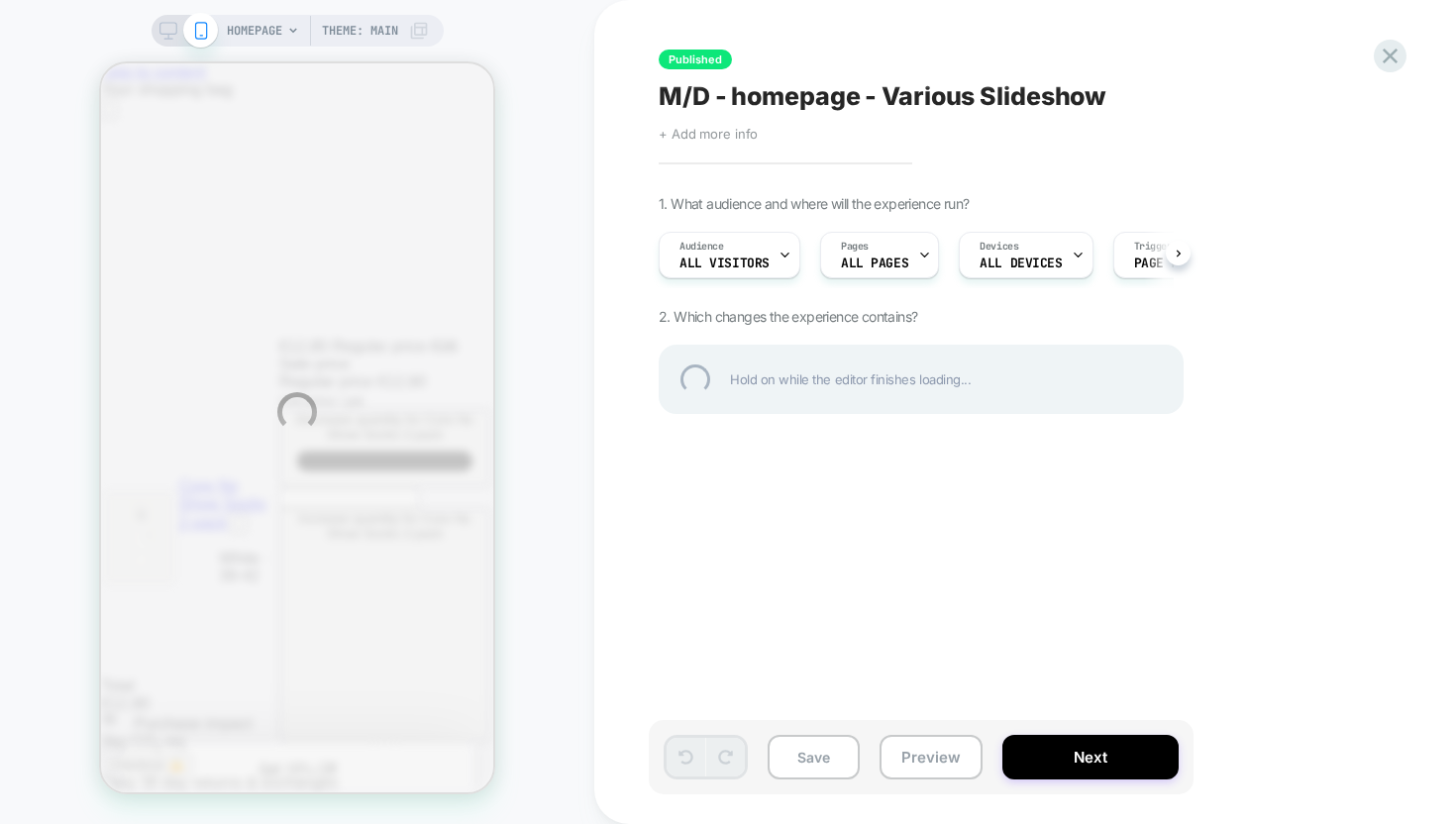 scroll, scrollTop: 0, scrollLeft: 0, axis: both 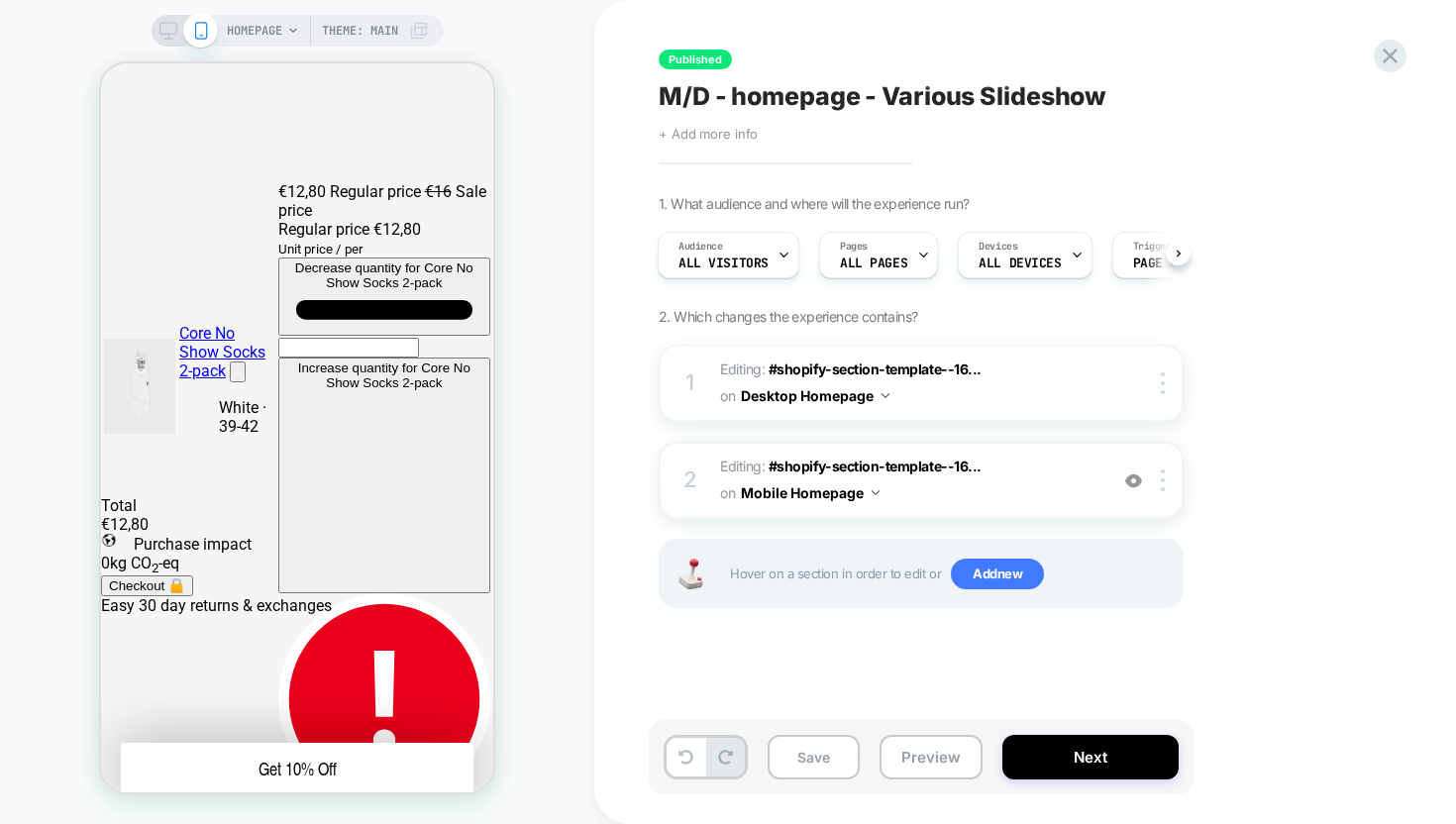 click at bounding box center [1133, 480] 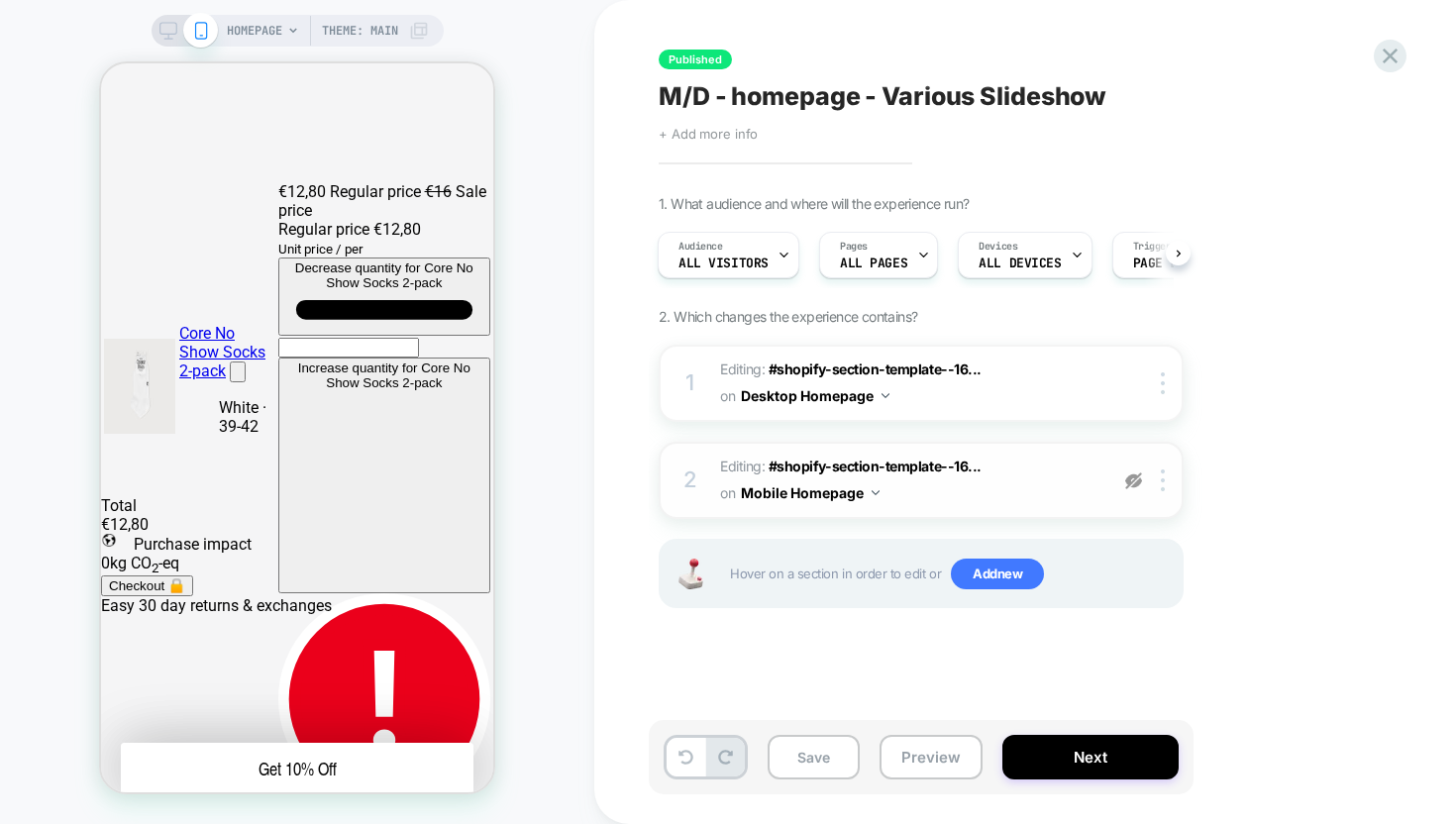 scroll, scrollTop: 0, scrollLeft: 0, axis: both 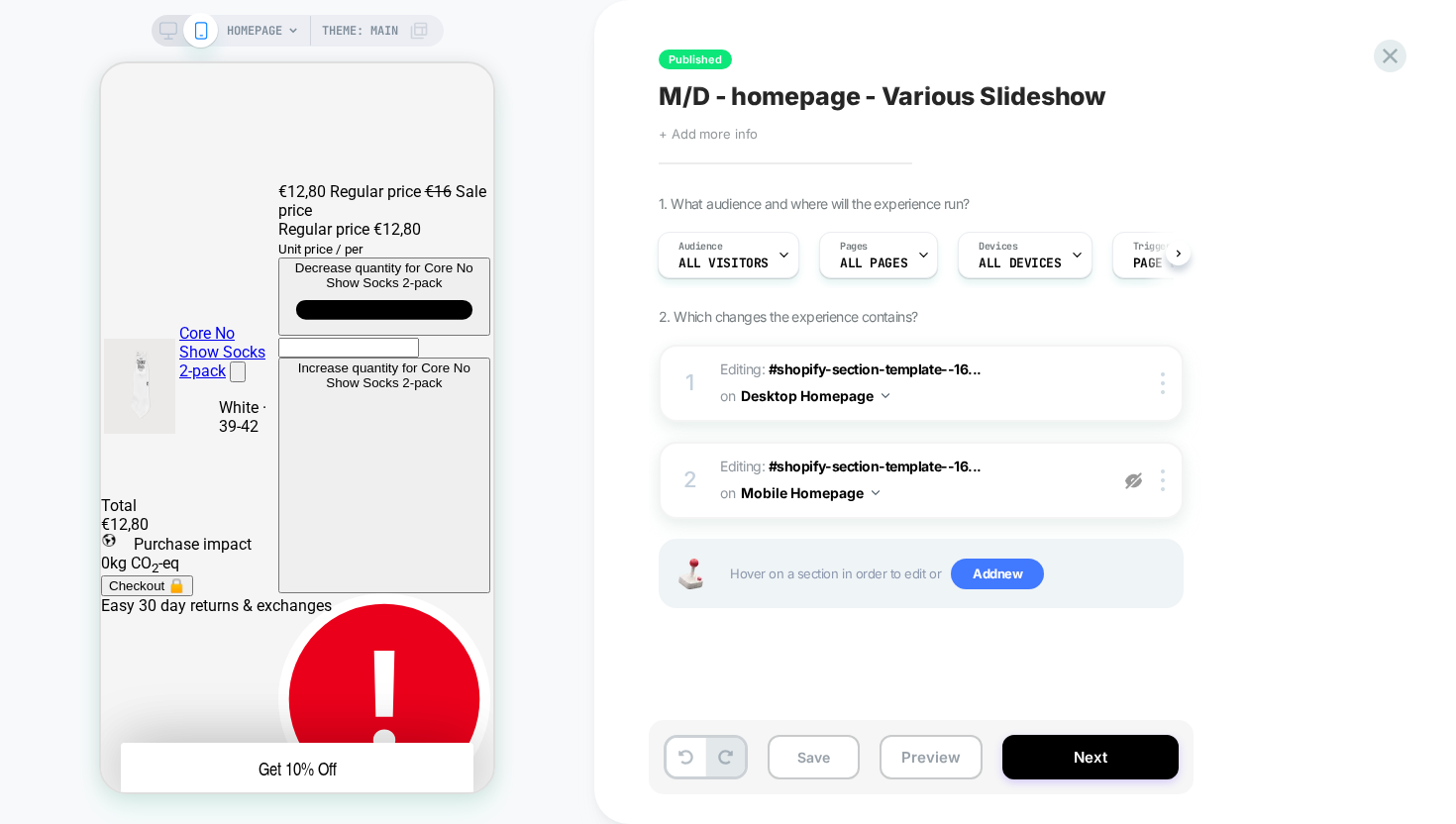click at bounding box center [1133, 480] 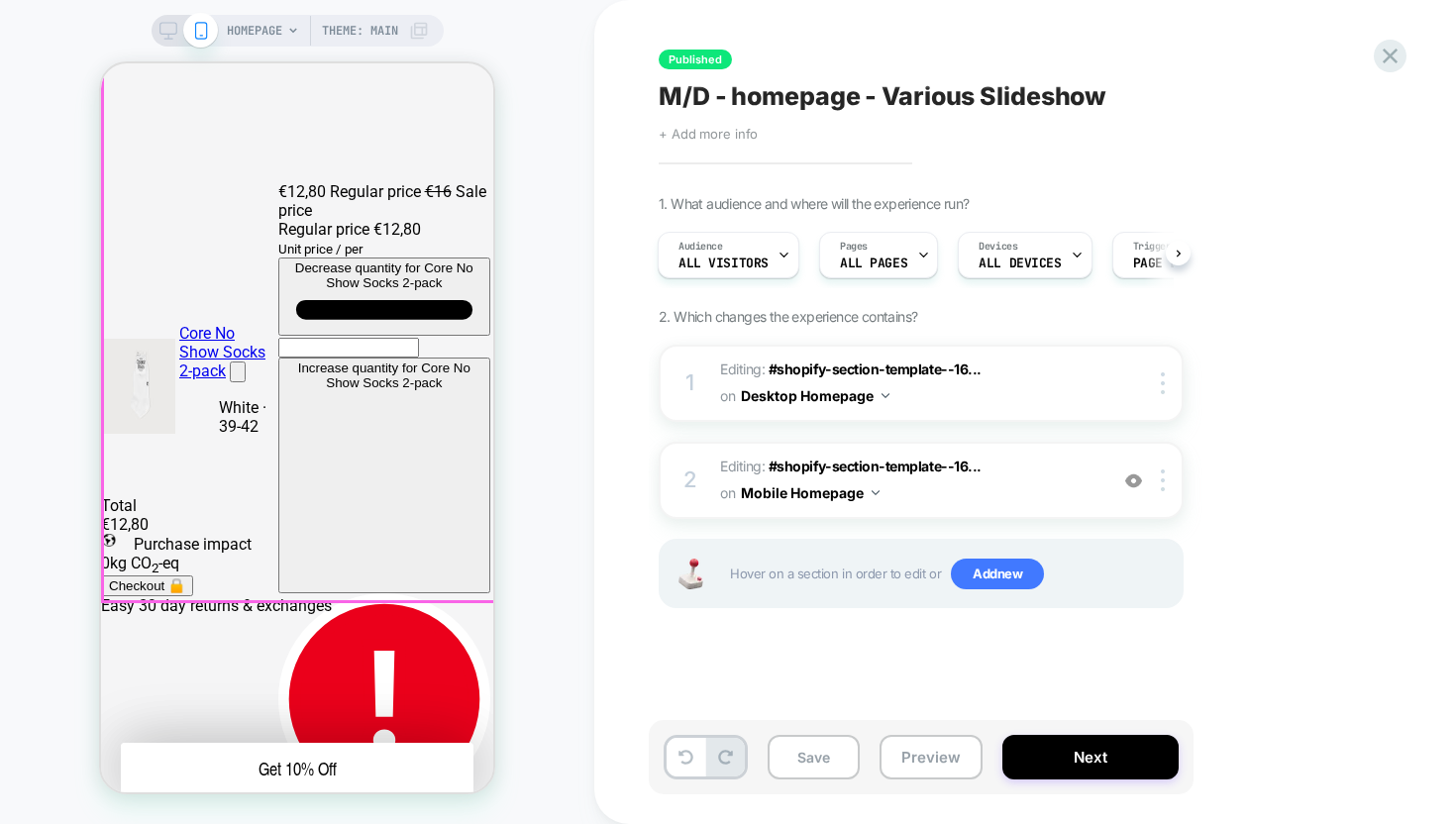 click on "Summer Sale
further reduced
From your faves list to the sale list
Up to 50% off" at bounding box center (297, 9626) 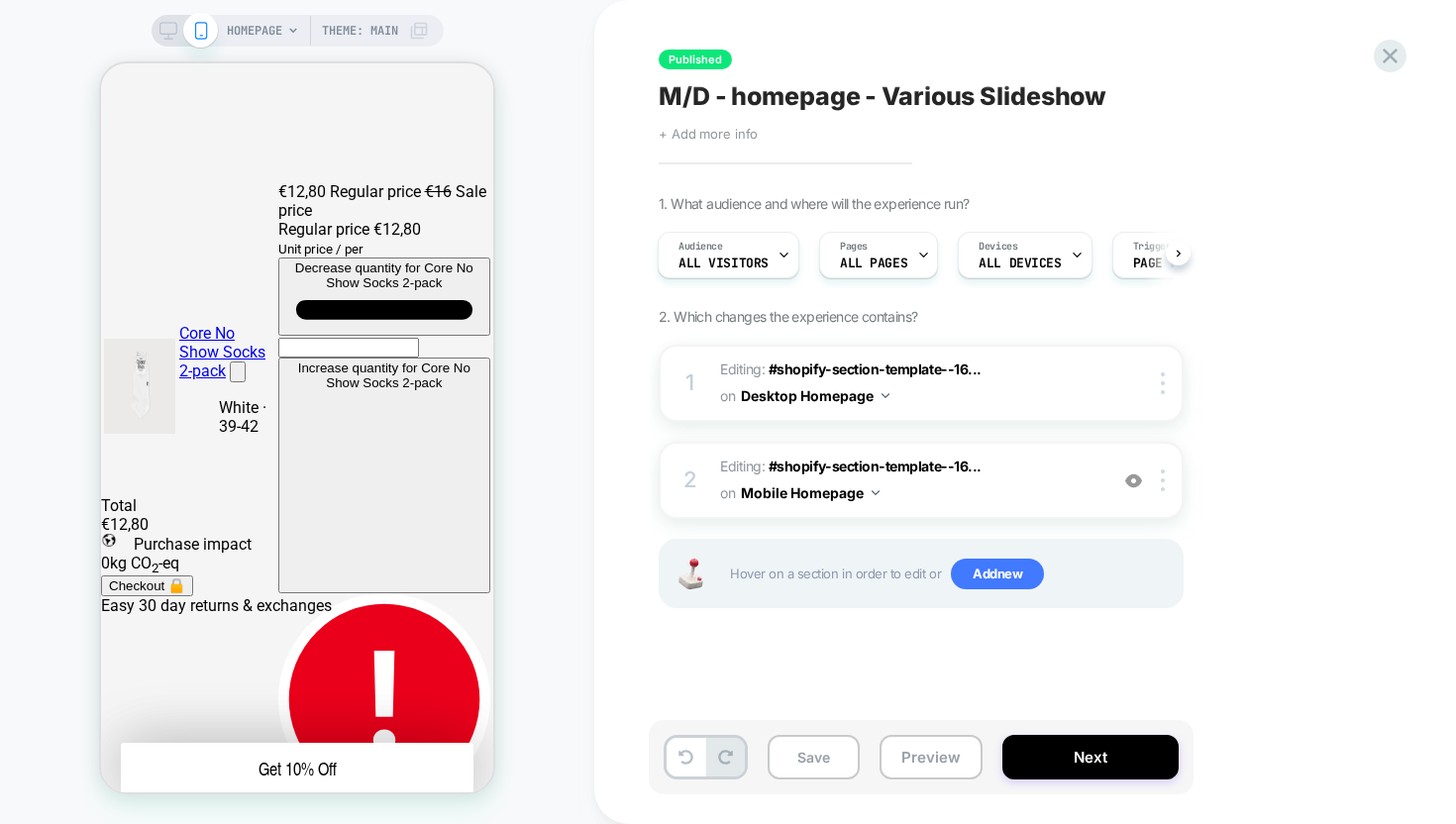 click on "HOMEPAGE Theme: MAIN" at bounding box center [297, 31] 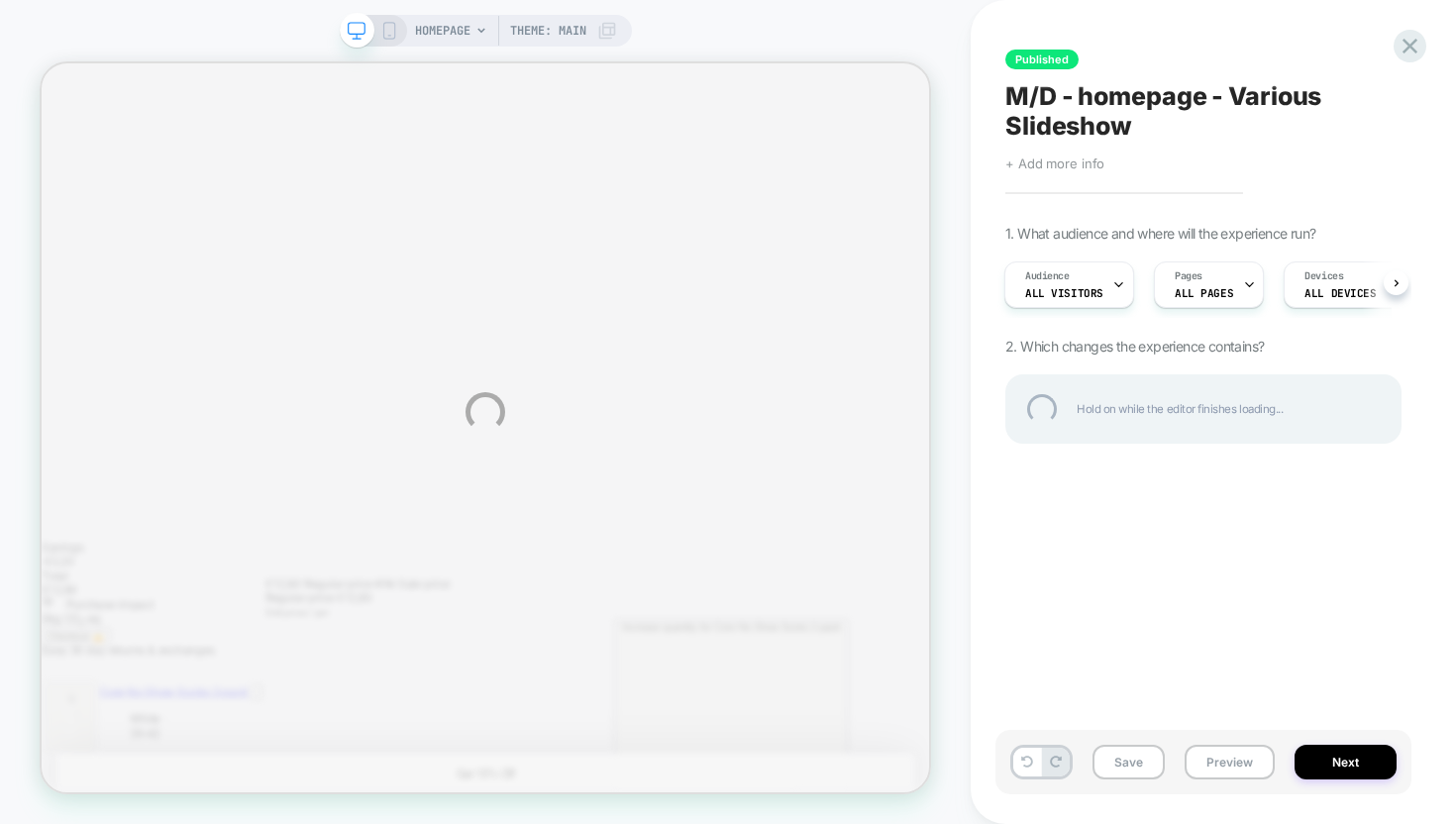 scroll, scrollTop: 0, scrollLeft: 0, axis: both 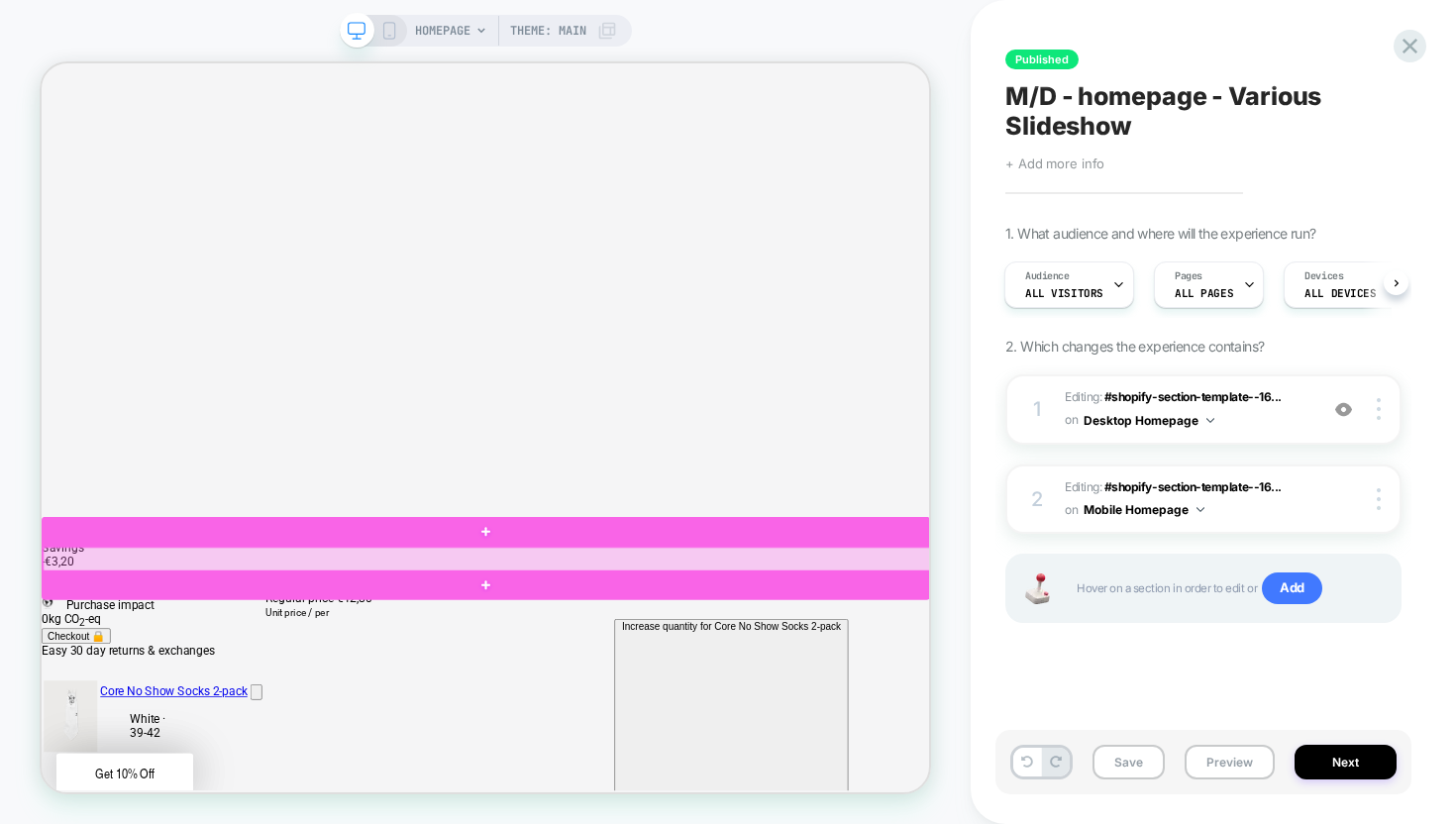 click at bounding box center [636, 725] 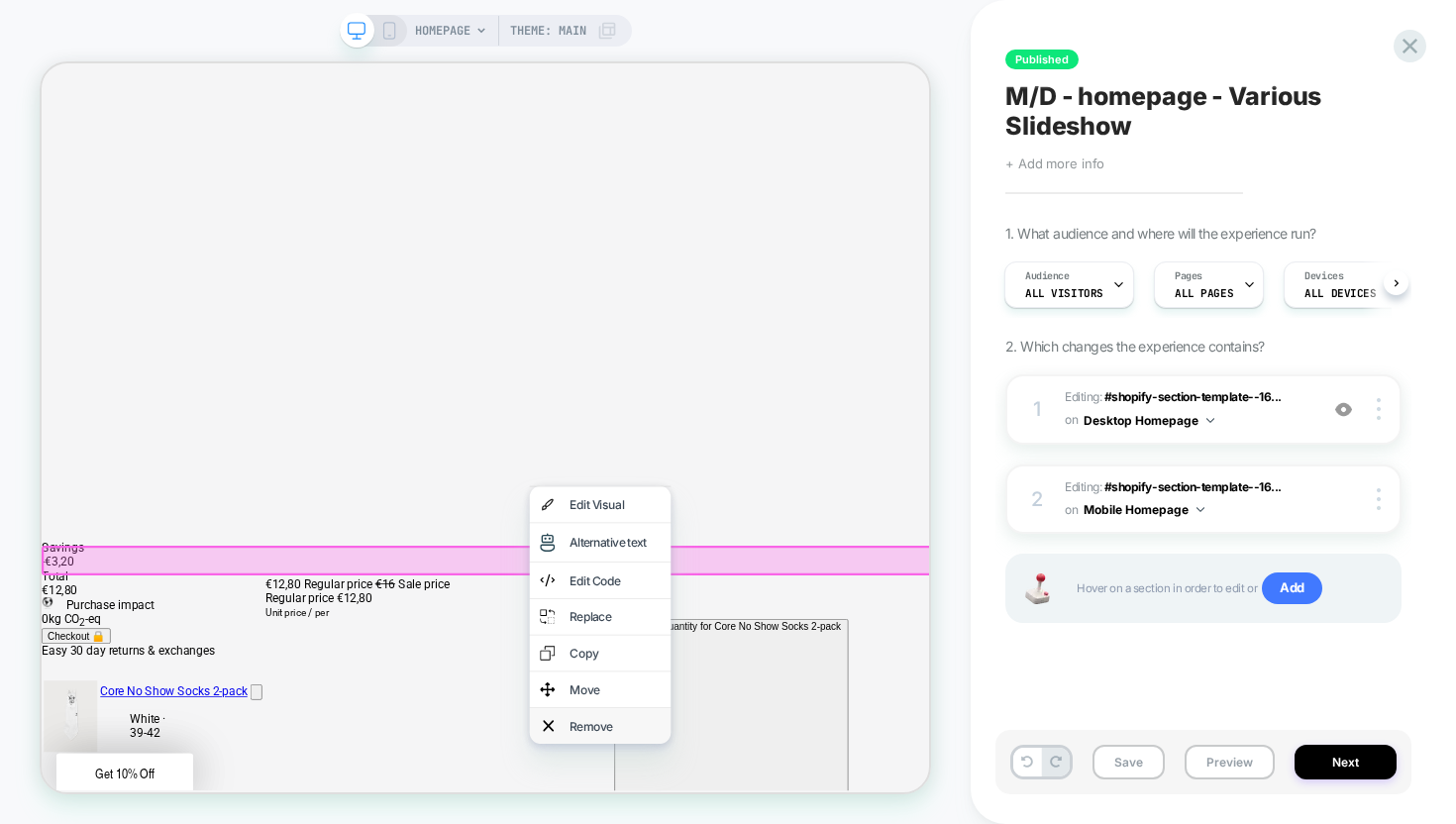 click on "Remove" at bounding box center [786, 947] 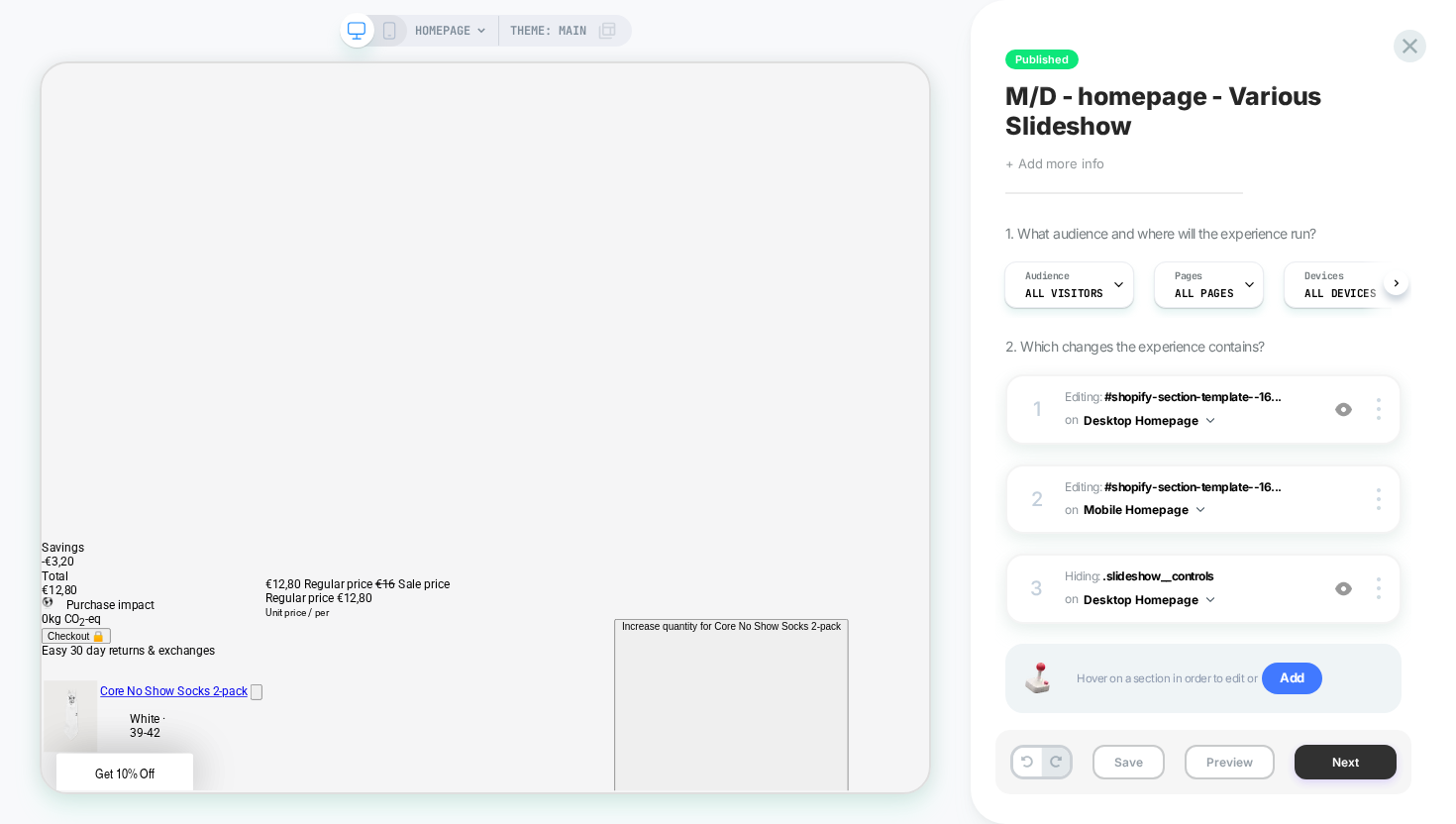 click on "Next" at bounding box center [1345, 762] 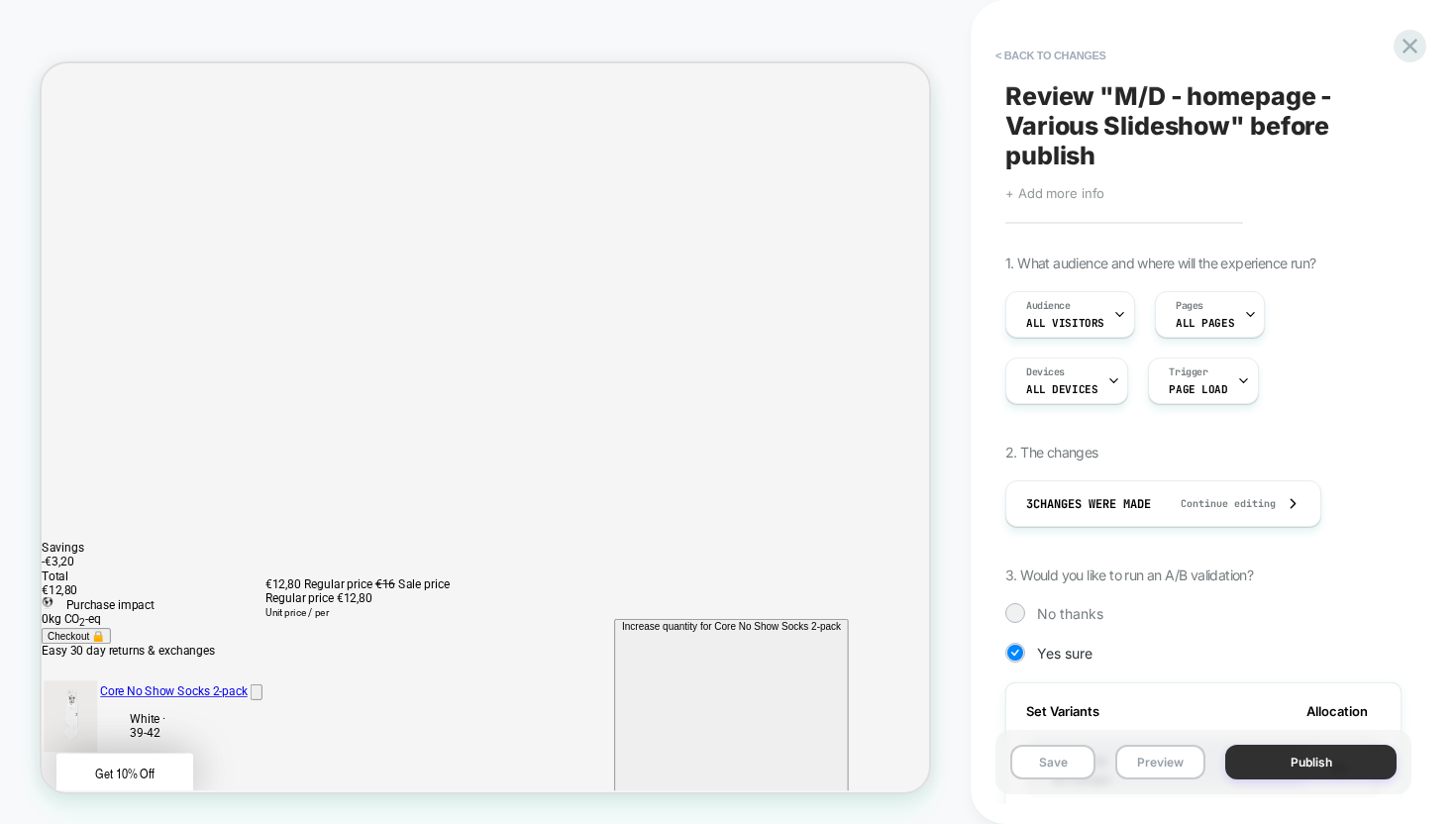 click on "Publish" at bounding box center (1310, 762) 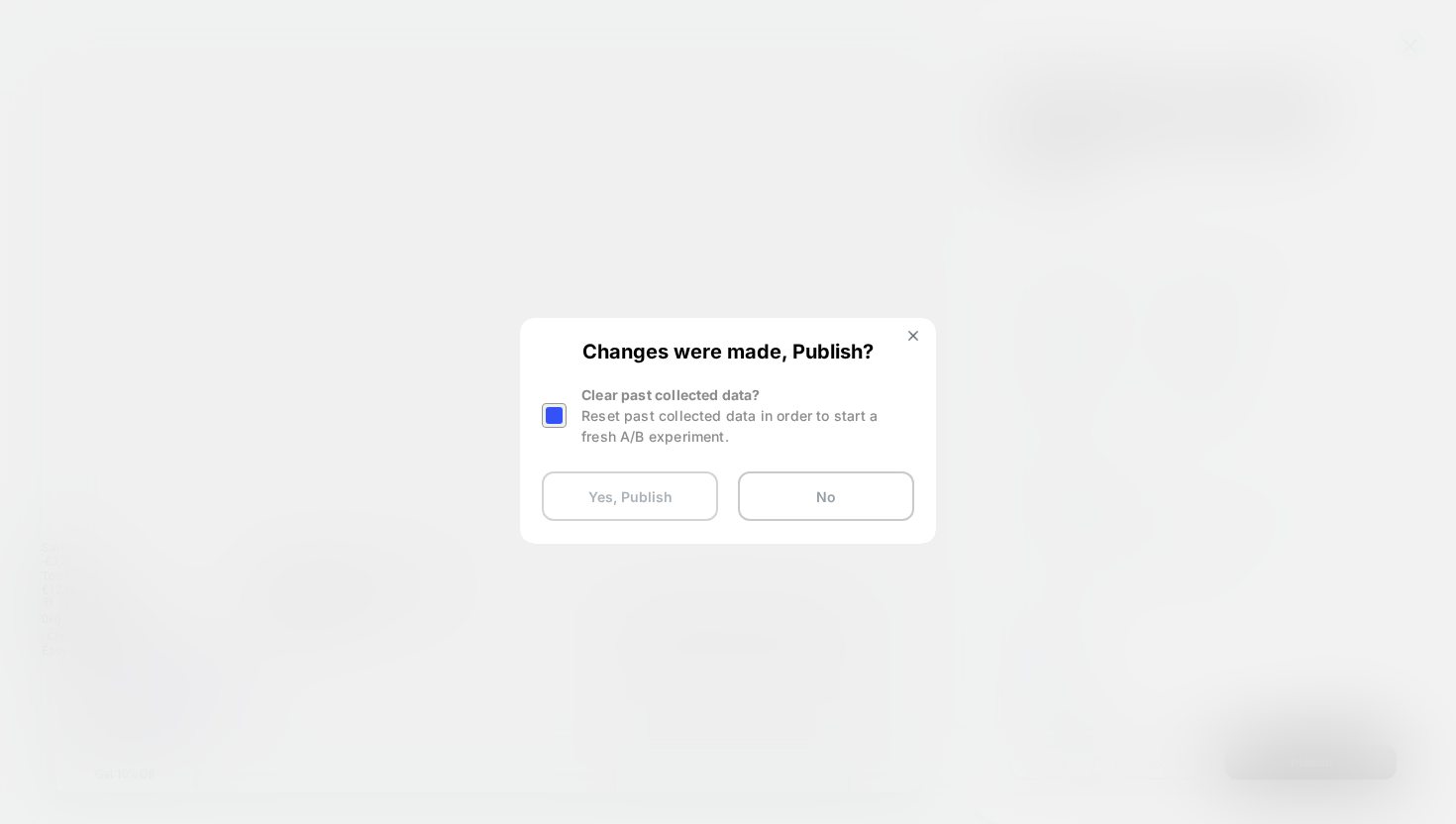 click on "Yes, Publish" at bounding box center [630, 496] 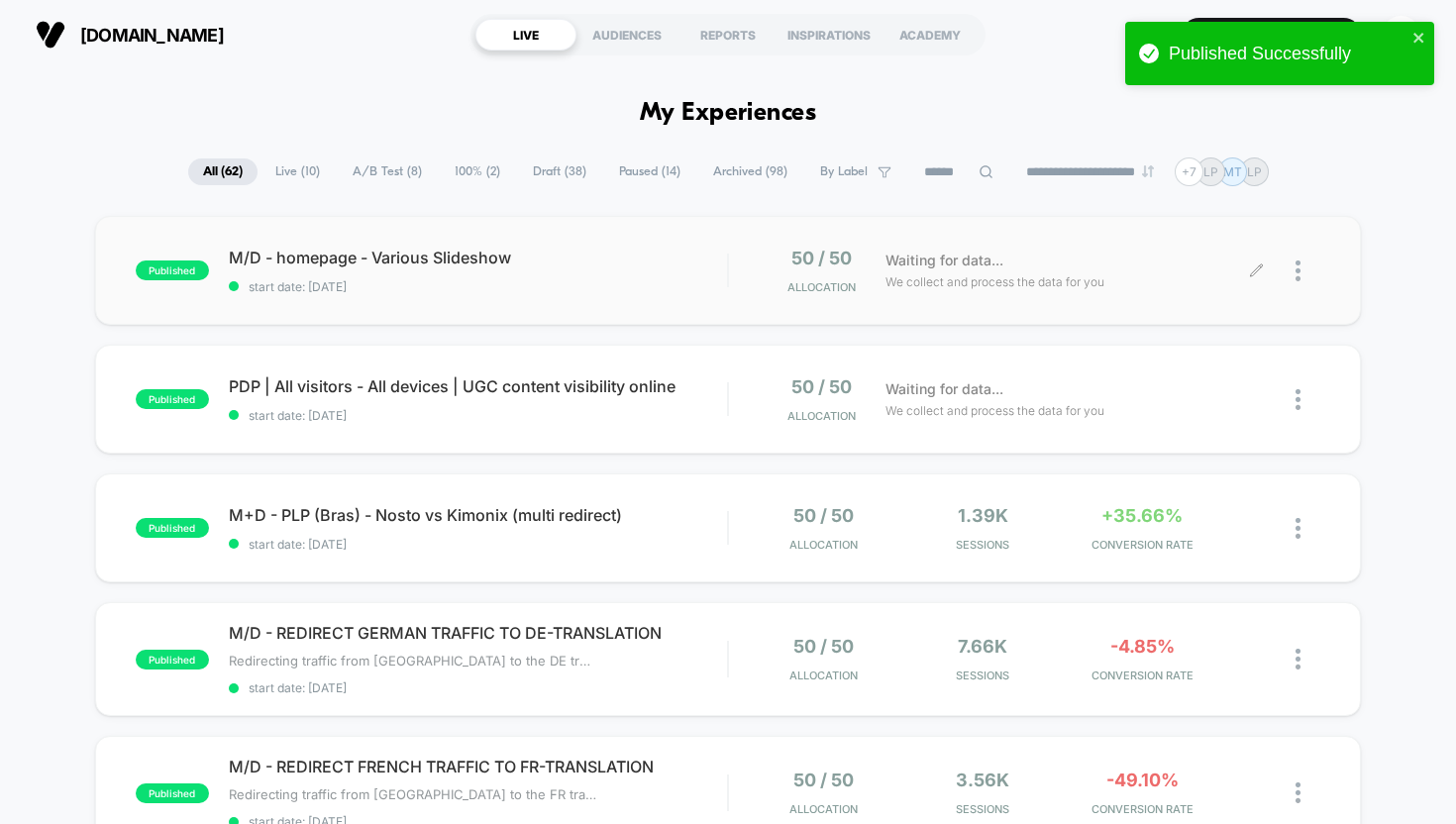 click at bounding box center (1307, 270) 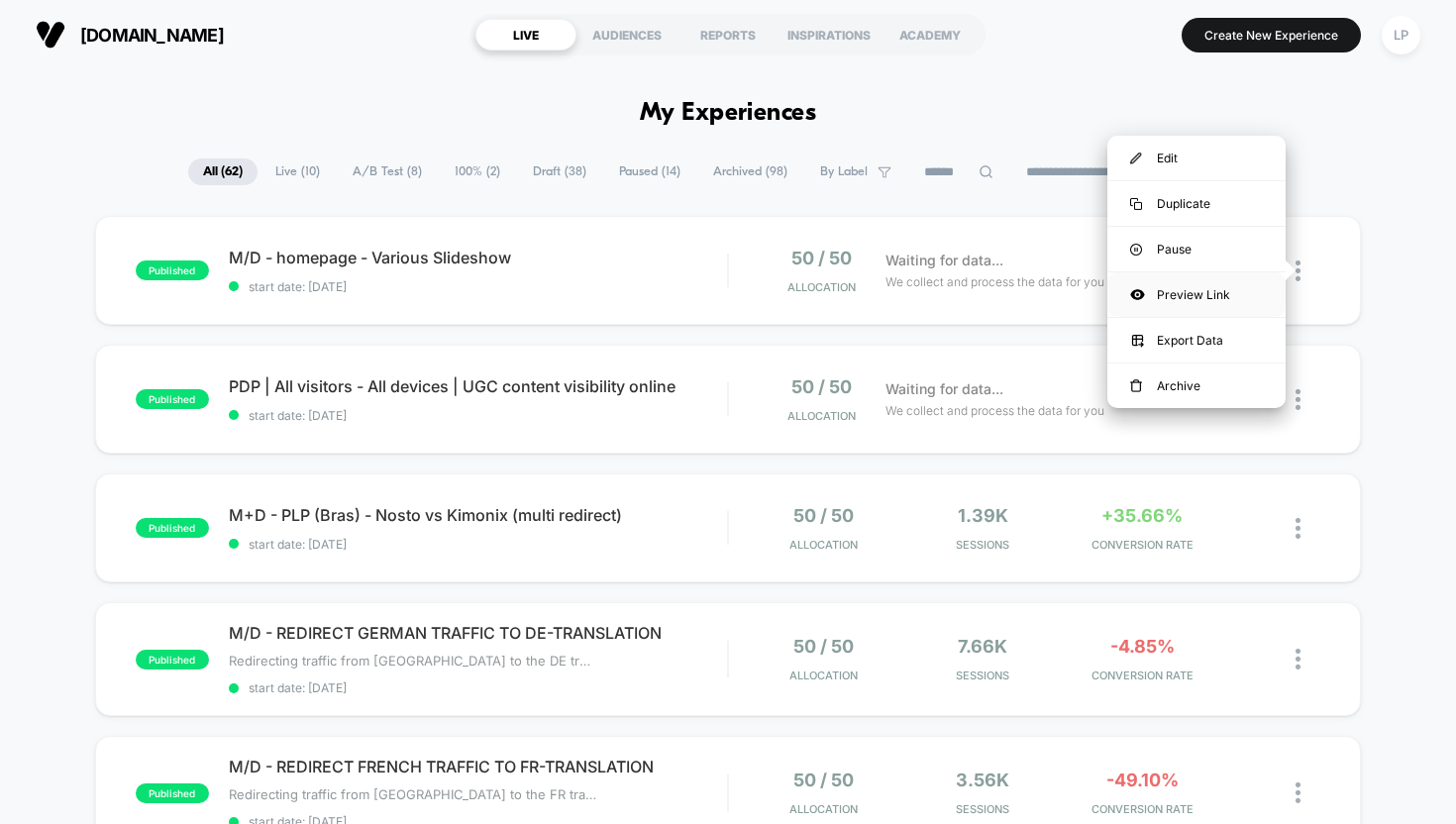 click on "Preview Link" at bounding box center [1196, 294] 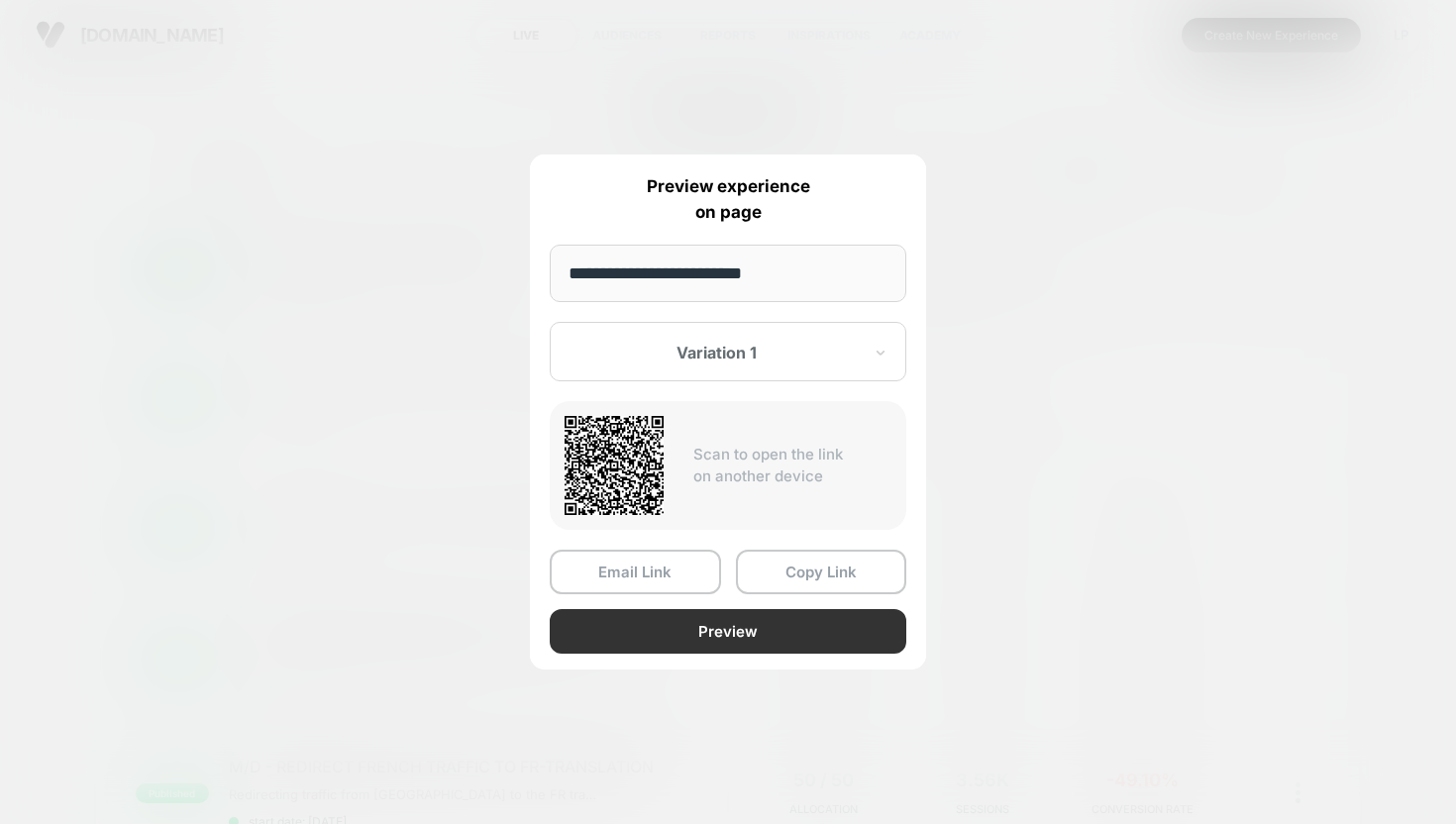 click on "Preview" at bounding box center (728, 631) 